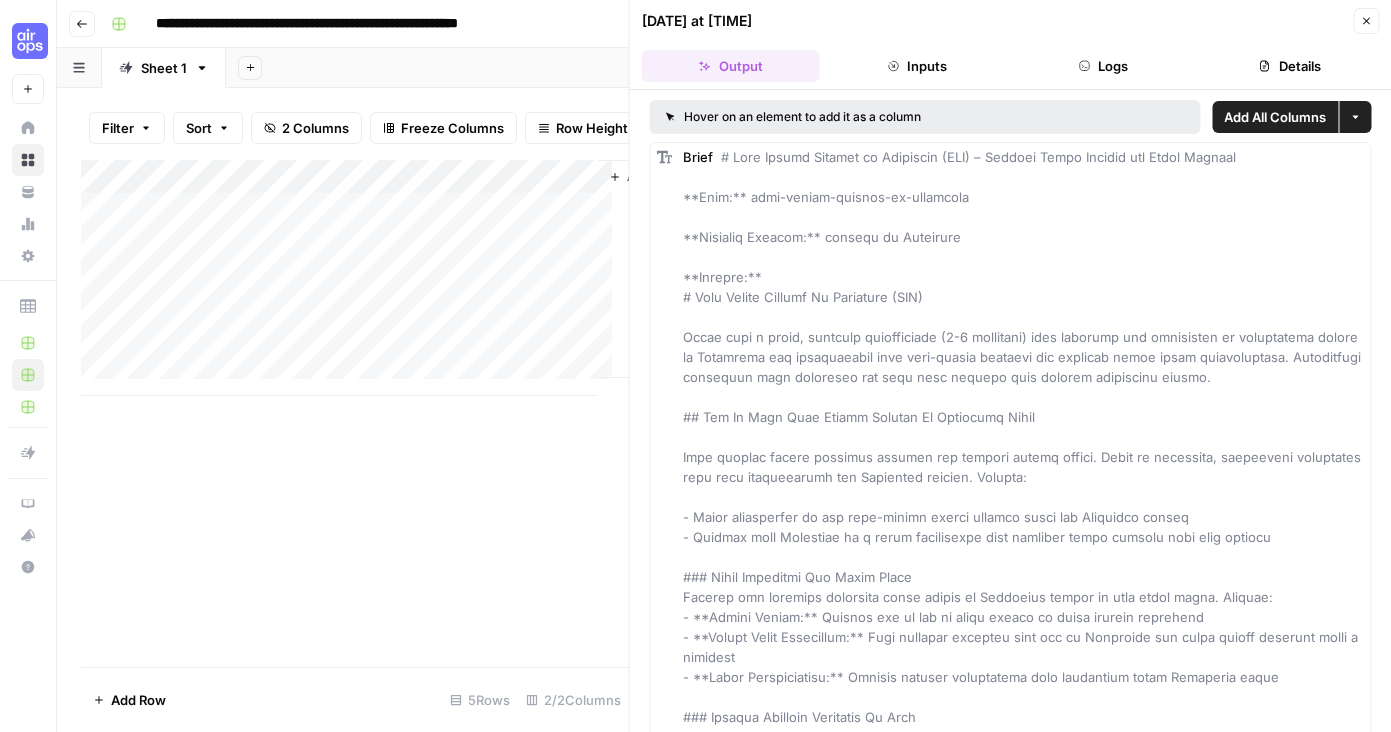 click at bounding box center [1024, 3977] 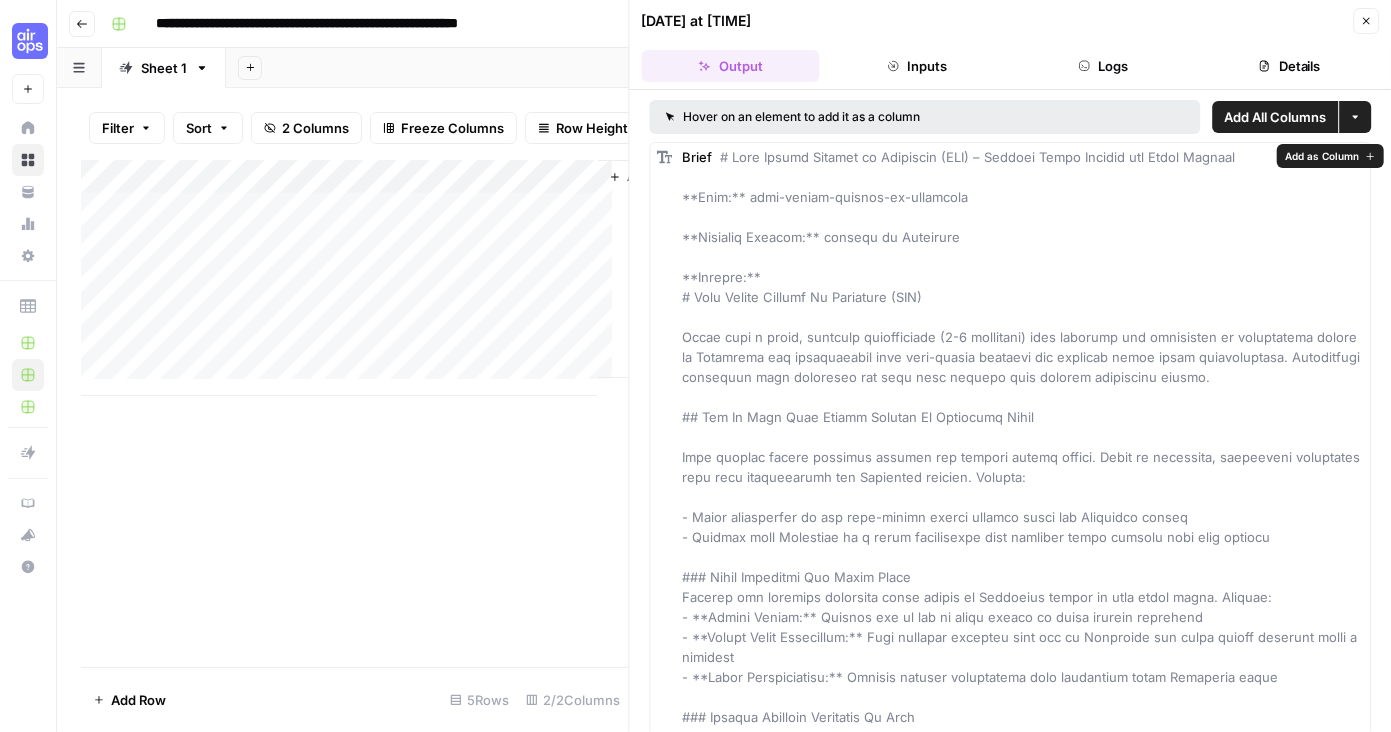 scroll, scrollTop: 0, scrollLeft: 0, axis: both 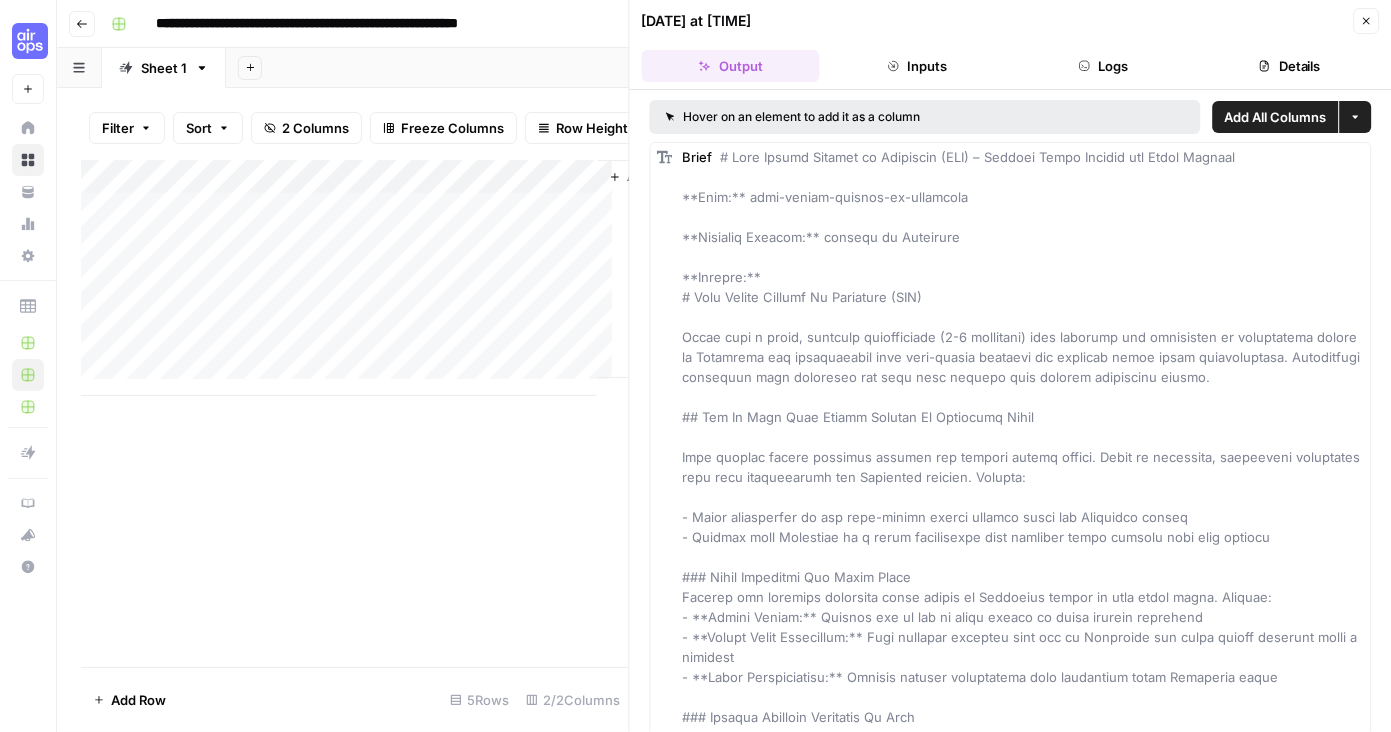 click 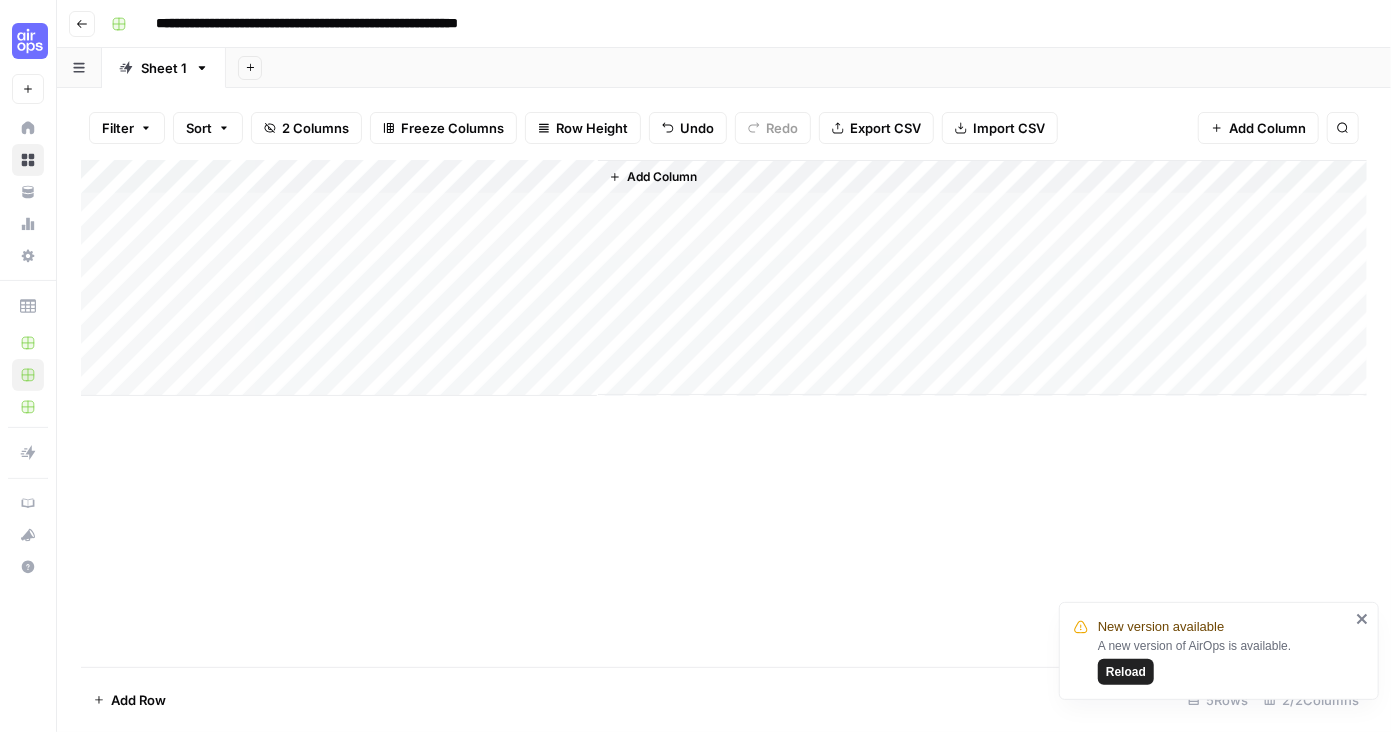 click 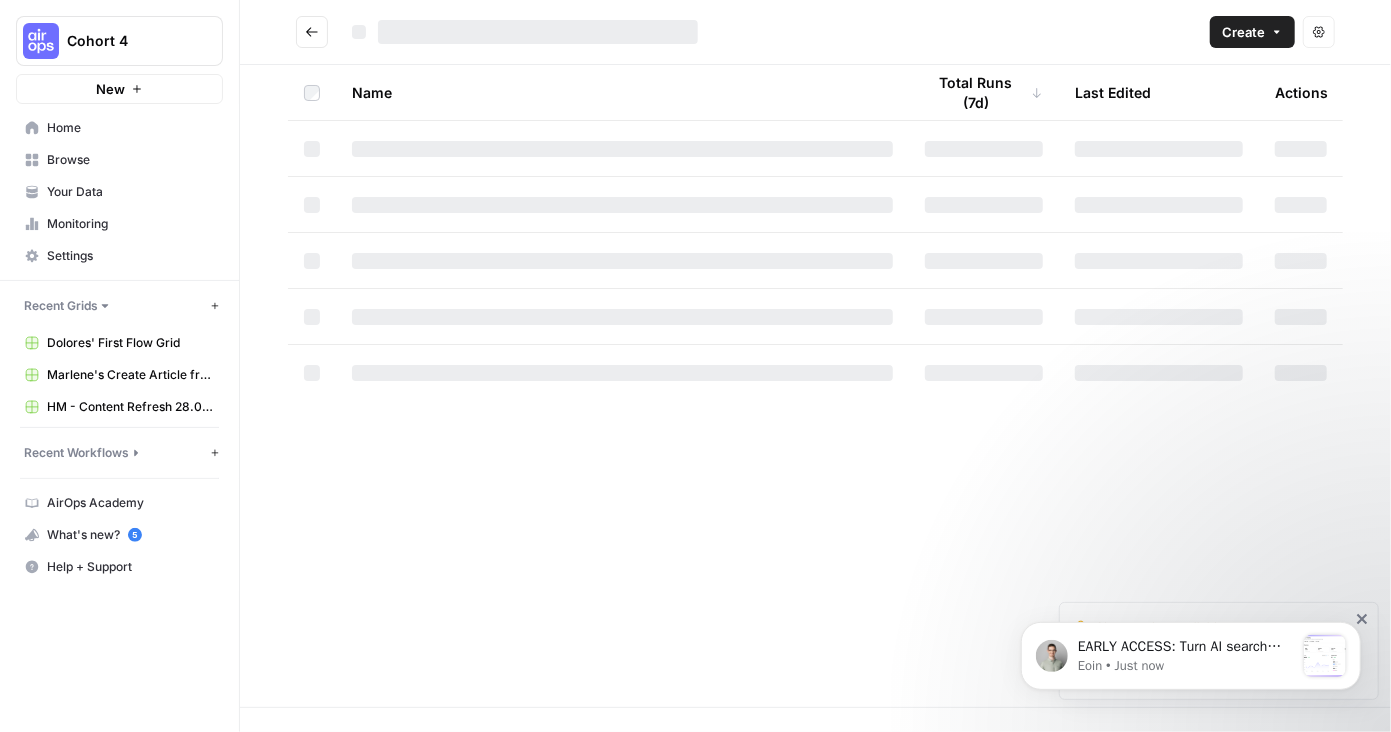 scroll, scrollTop: 0, scrollLeft: 0, axis: both 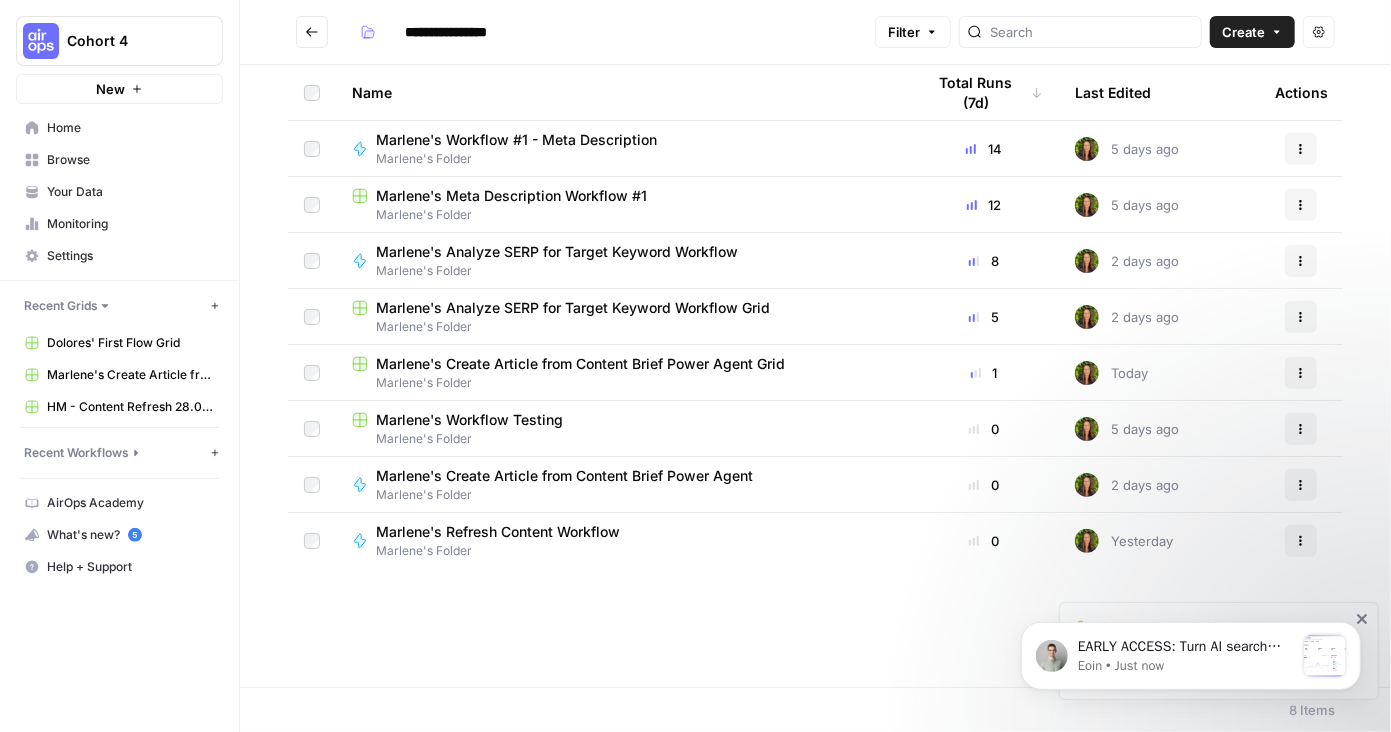 click on "Your Data" at bounding box center [130, 192] 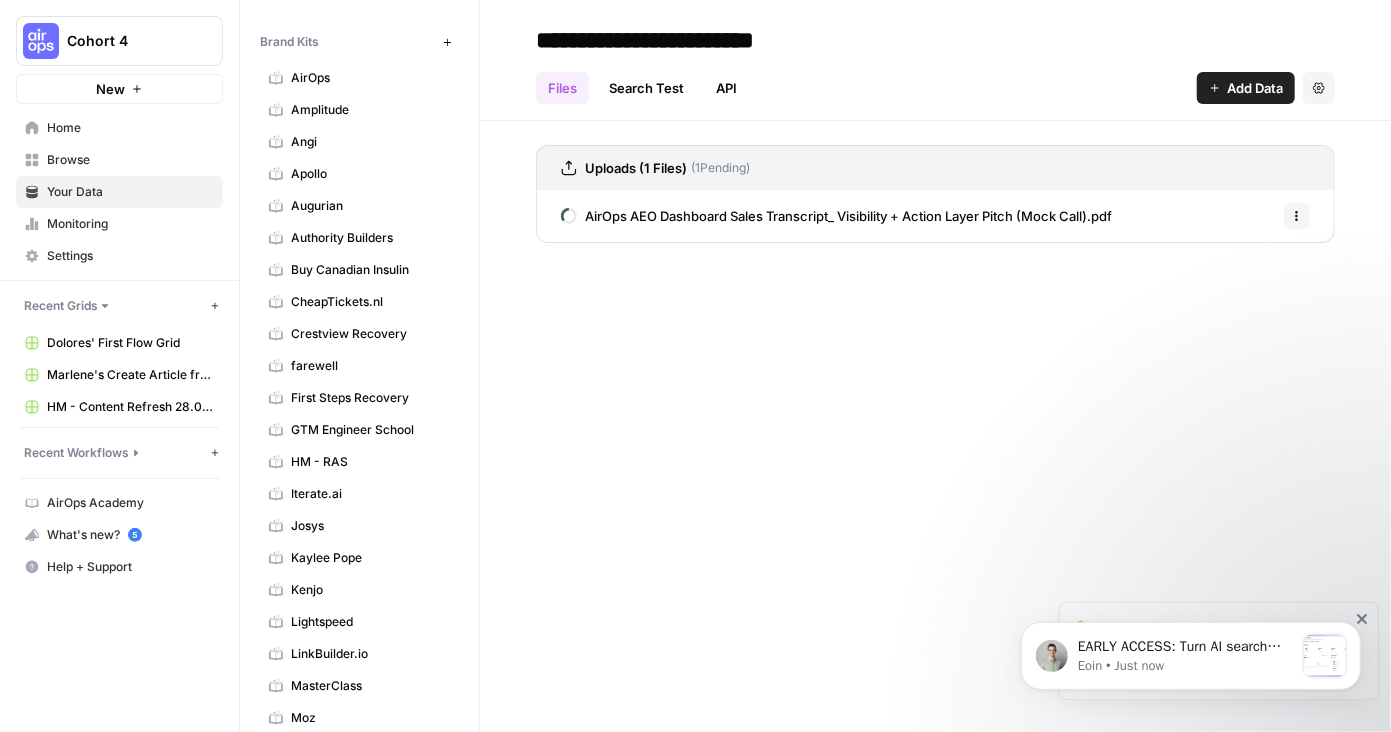 scroll, scrollTop: 49, scrollLeft: 0, axis: vertical 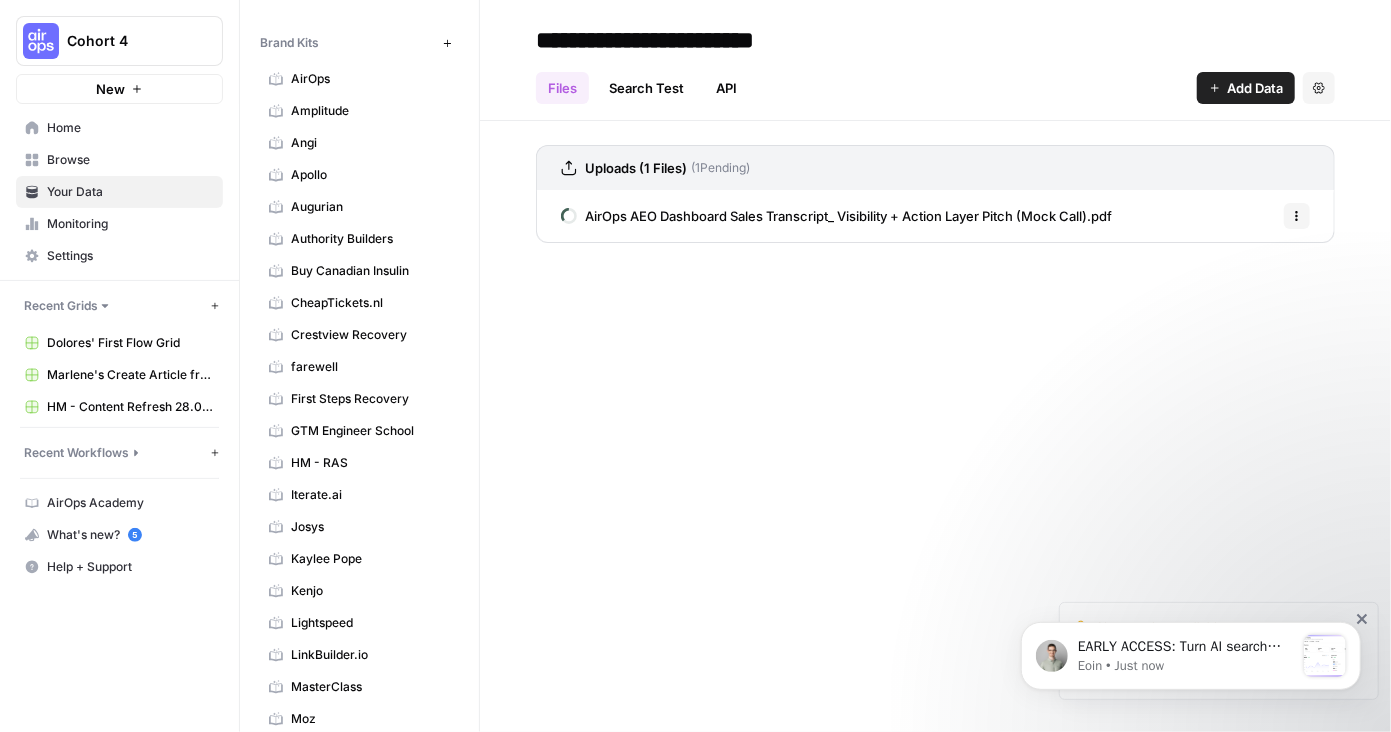 click on "CheapTickets.nl" at bounding box center [359, 303] 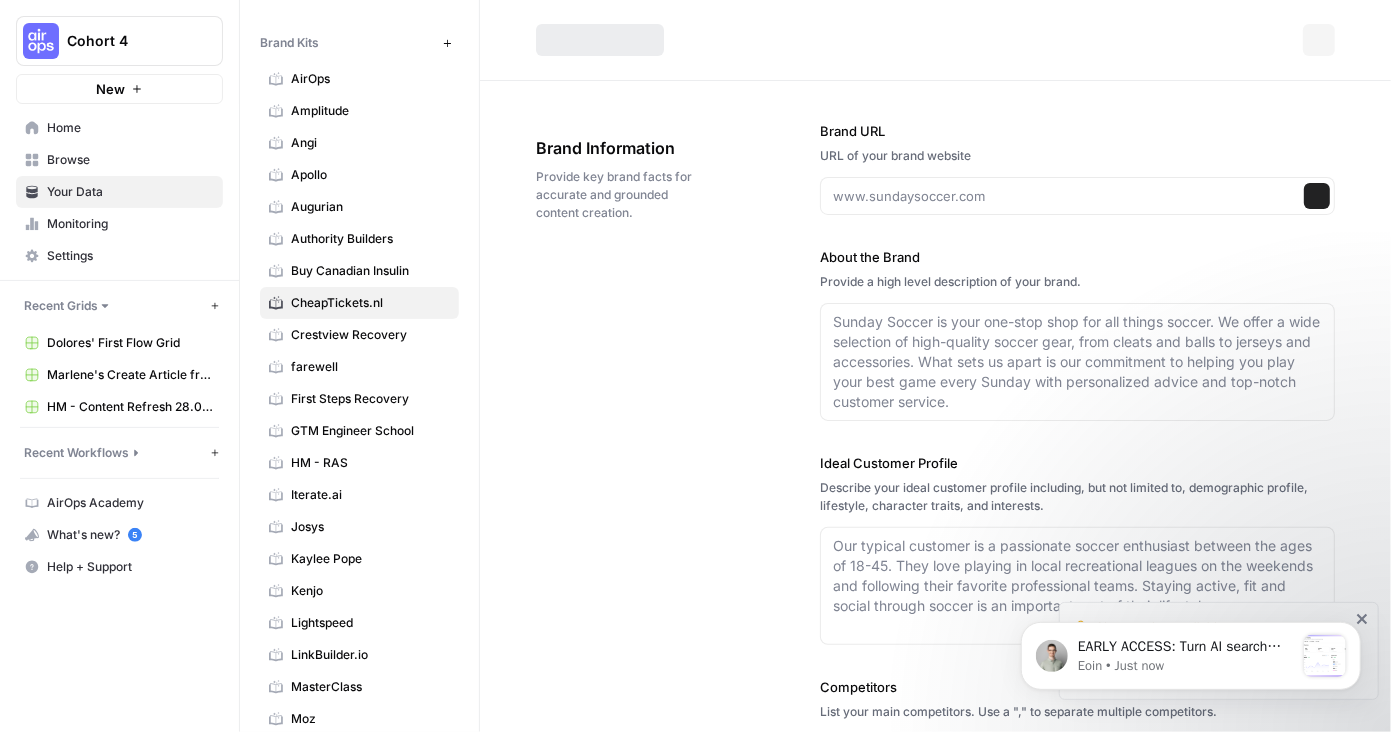 type on "https://www.cheaptickets.nl/" 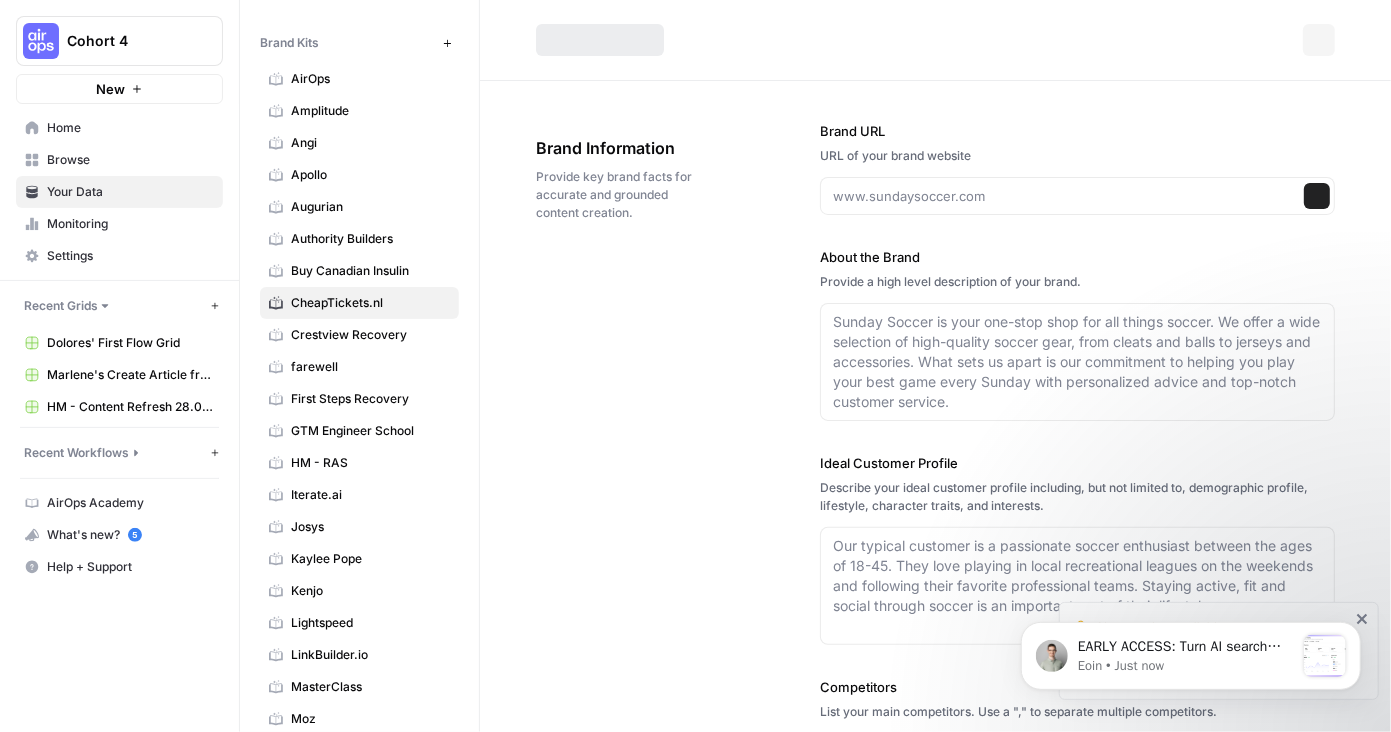 type on "Book now" 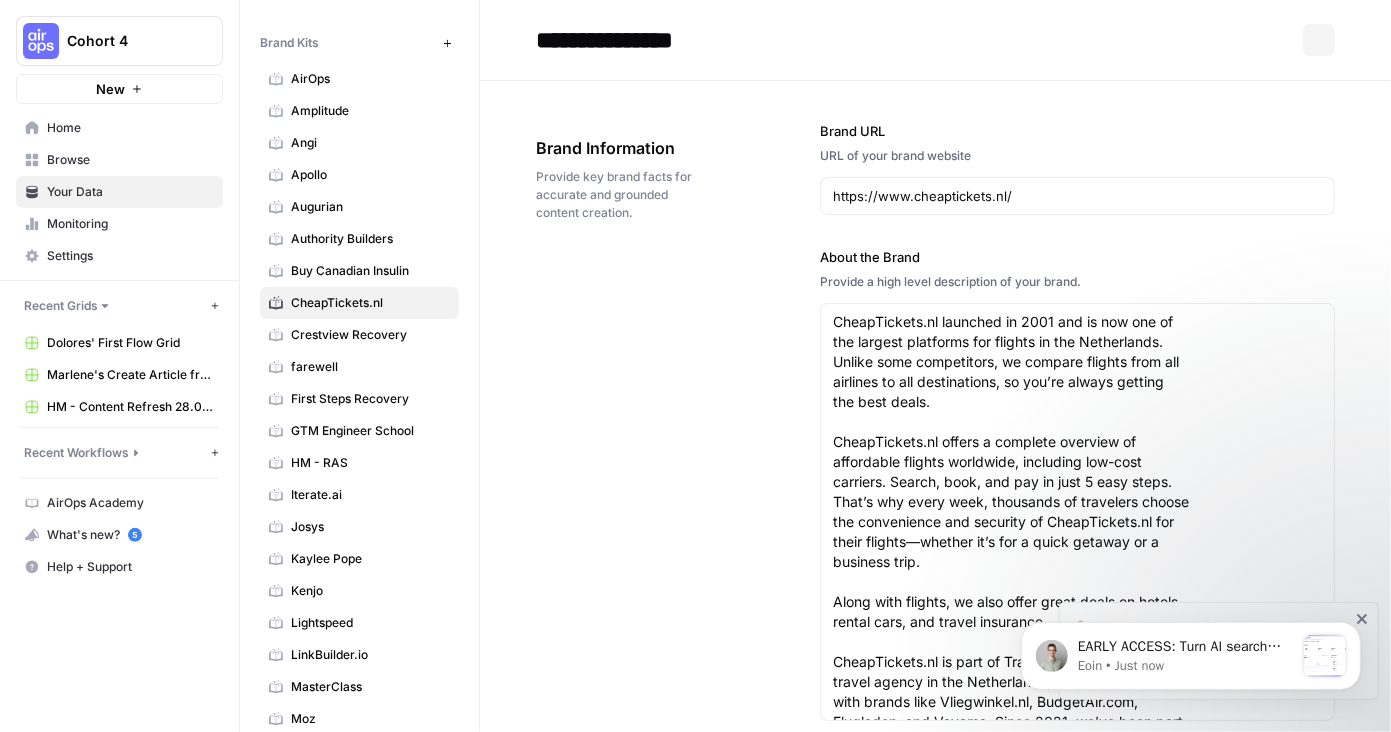 type on "CheapTickets.nl launched in 2001 and is now one of
the largest platforms for flights in the Netherlands.
Unlike some competitors, we compare flights from all
airlines to all destinations, so you’re always getting
the best deals.
CheapTickets.nl offers a complete overview of
affordable flights worldwide, including low-cost
carriers. Search, book, and pay in just 5 easy steps.
That’s why every week, thousands of travelers choose
the convenience and security of CheapTickets.nl for
their flights—whether it’s for a quick getaway or a
business trip.
Along with flights, we also offer great deals on hotels,
rental cars, and travel insurance.
CheapTickets.nl is part of Travix, the leading online
travel agency in the Netherlands, active in 39 countries
with brands like Vliegwinkel.nl, BudgetAir.com,
Flugladen, and Vayama. Since 2021, we’ve been part
of Trip.com Group, one of the world’s largest travel
agencies." 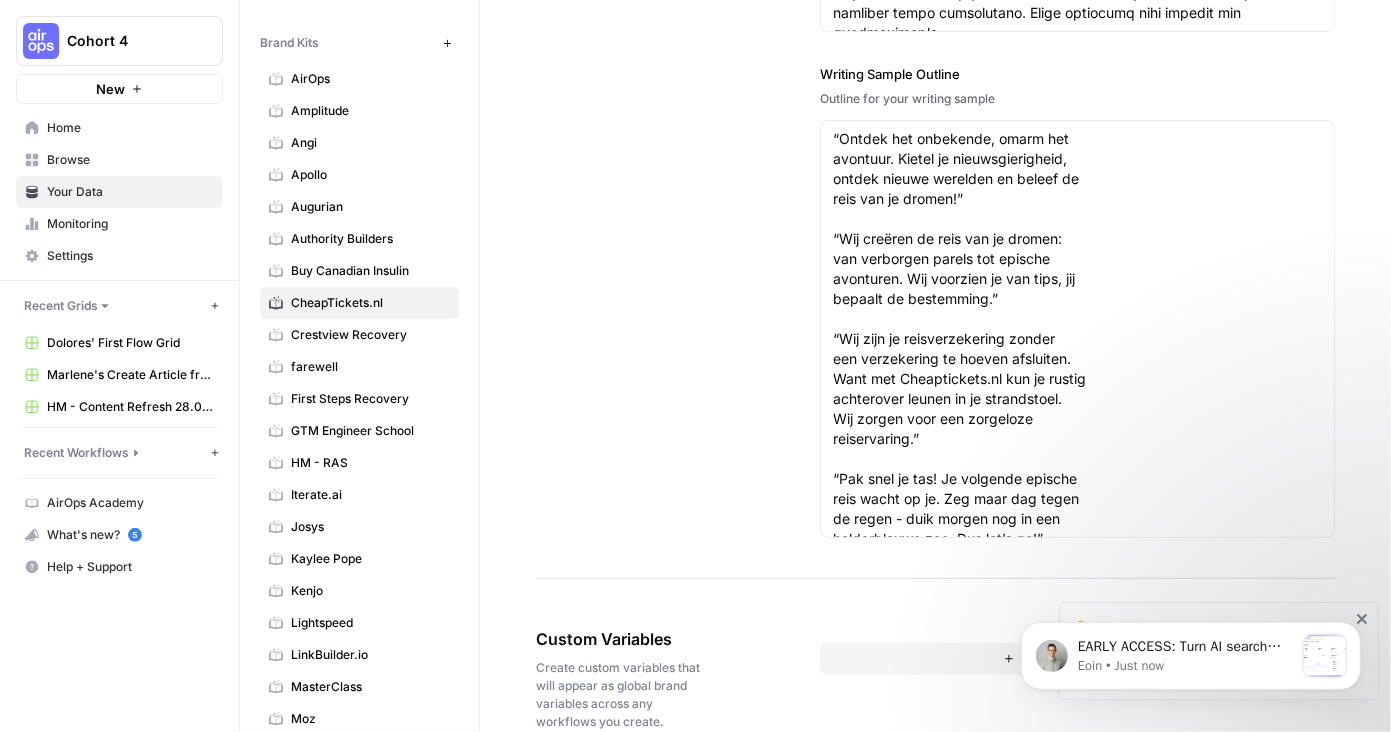 scroll, scrollTop: 4439, scrollLeft: 0, axis: vertical 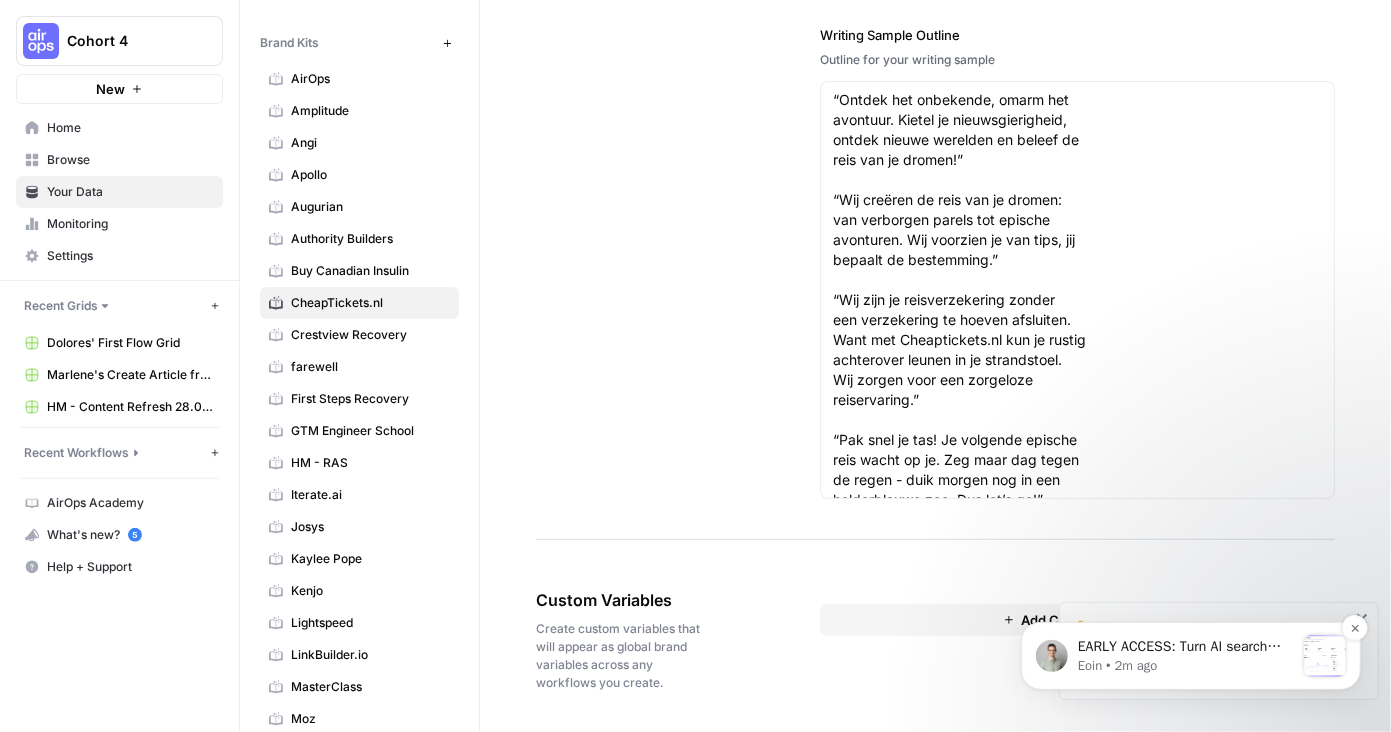 click on "Eoin • 2m ago" at bounding box center (1185, 665) 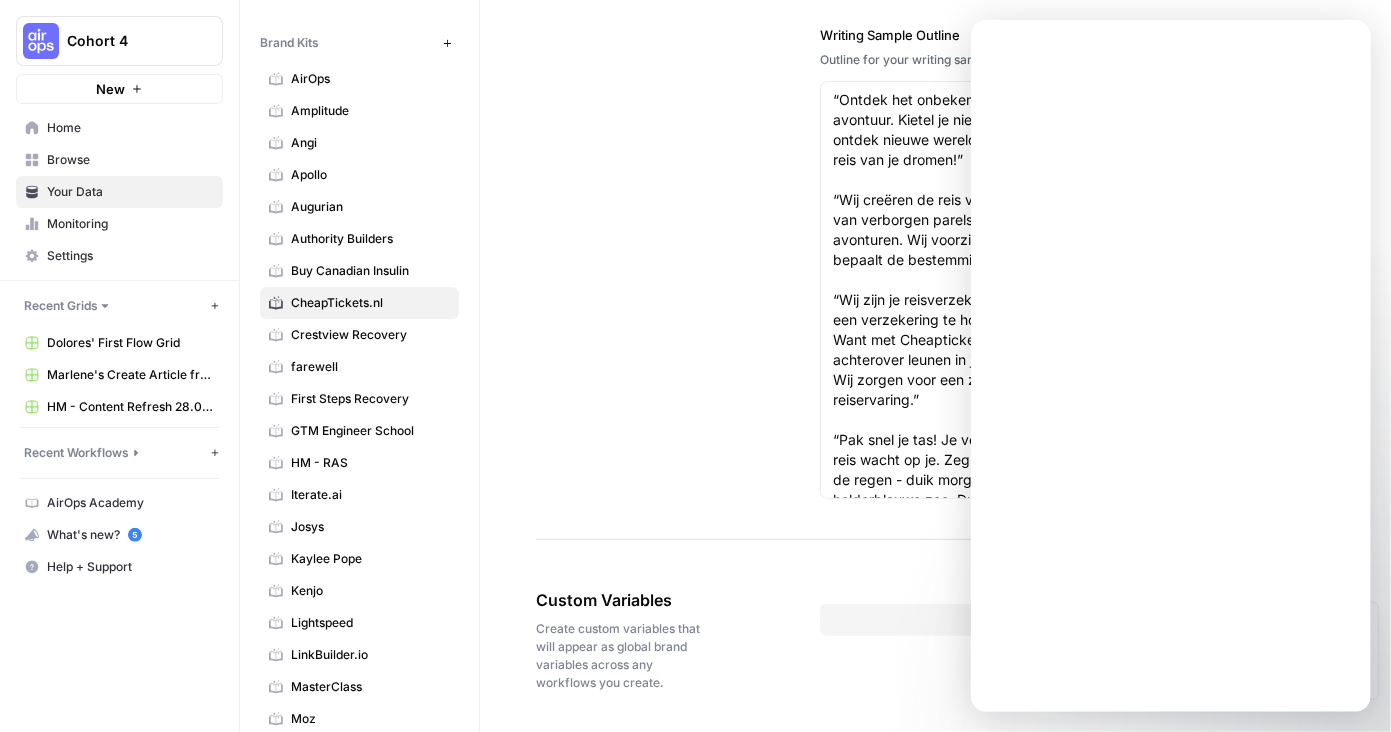 scroll, scrollTop: 0, scrollLeft: 0, axis: both 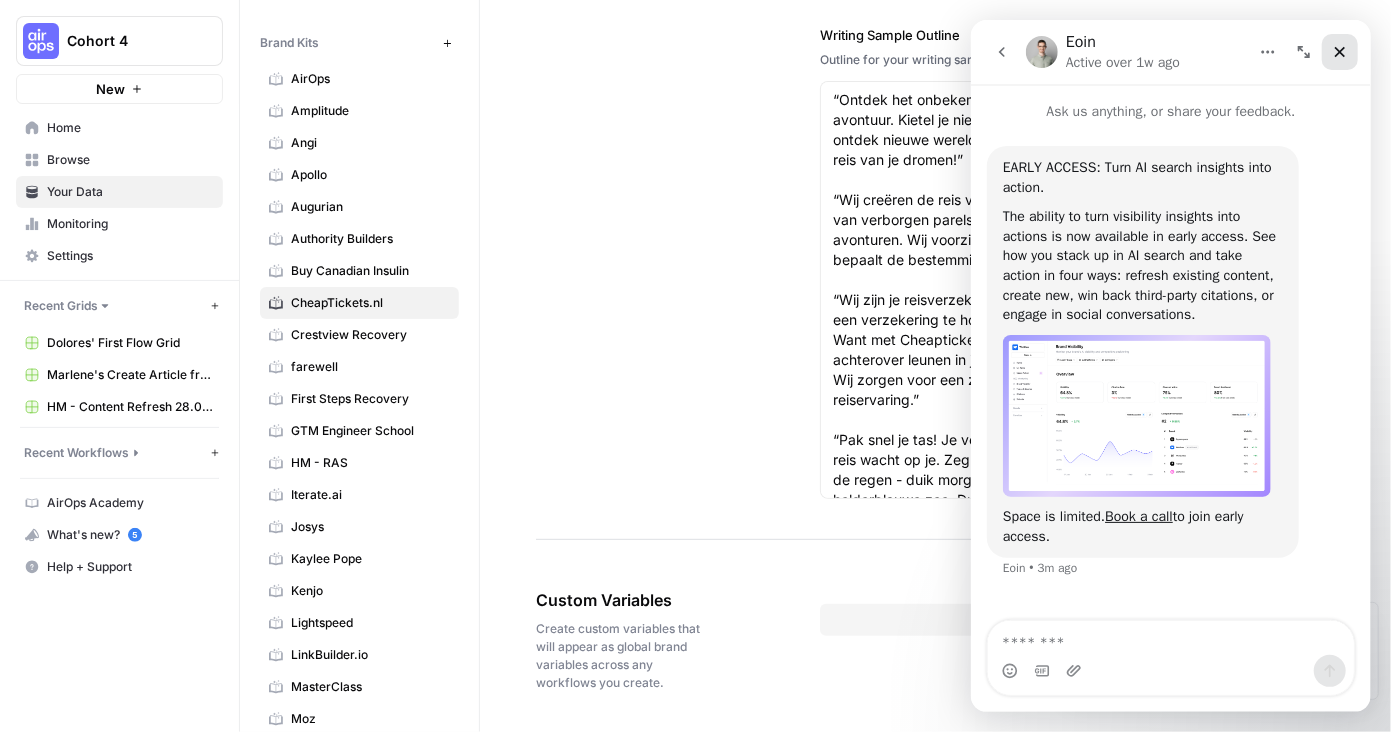 click 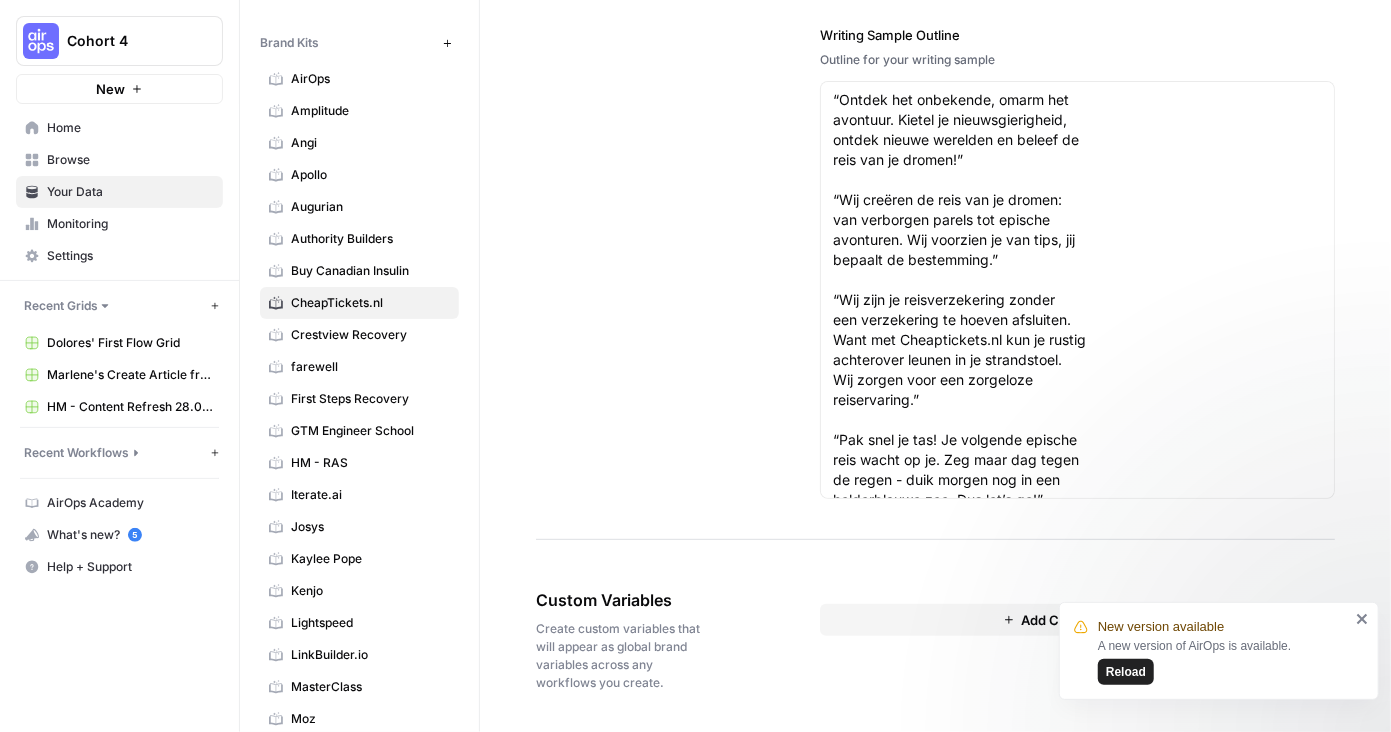 scroll, scrollTop: 0, scrollLeft: 0, axis: both 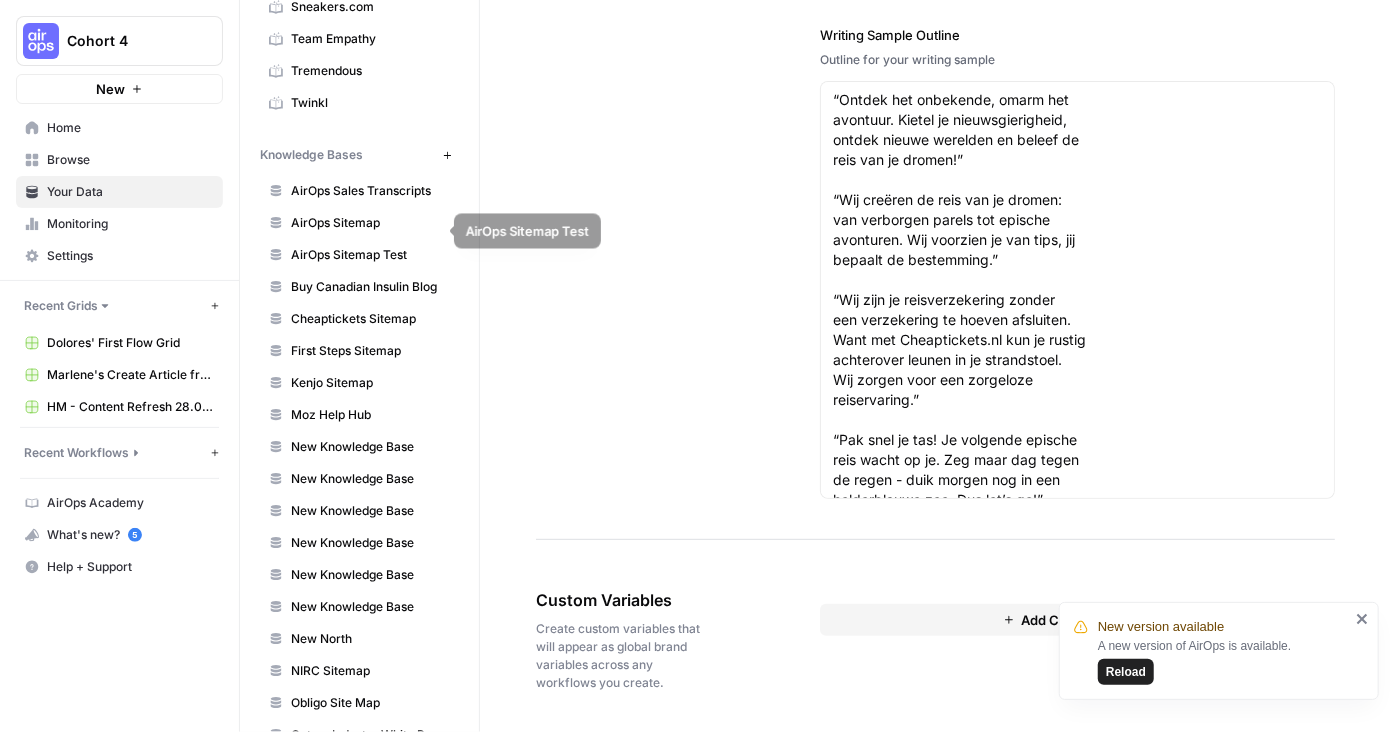 click on "Cheaptickets Sitemap" at bounding box center (370, 319) 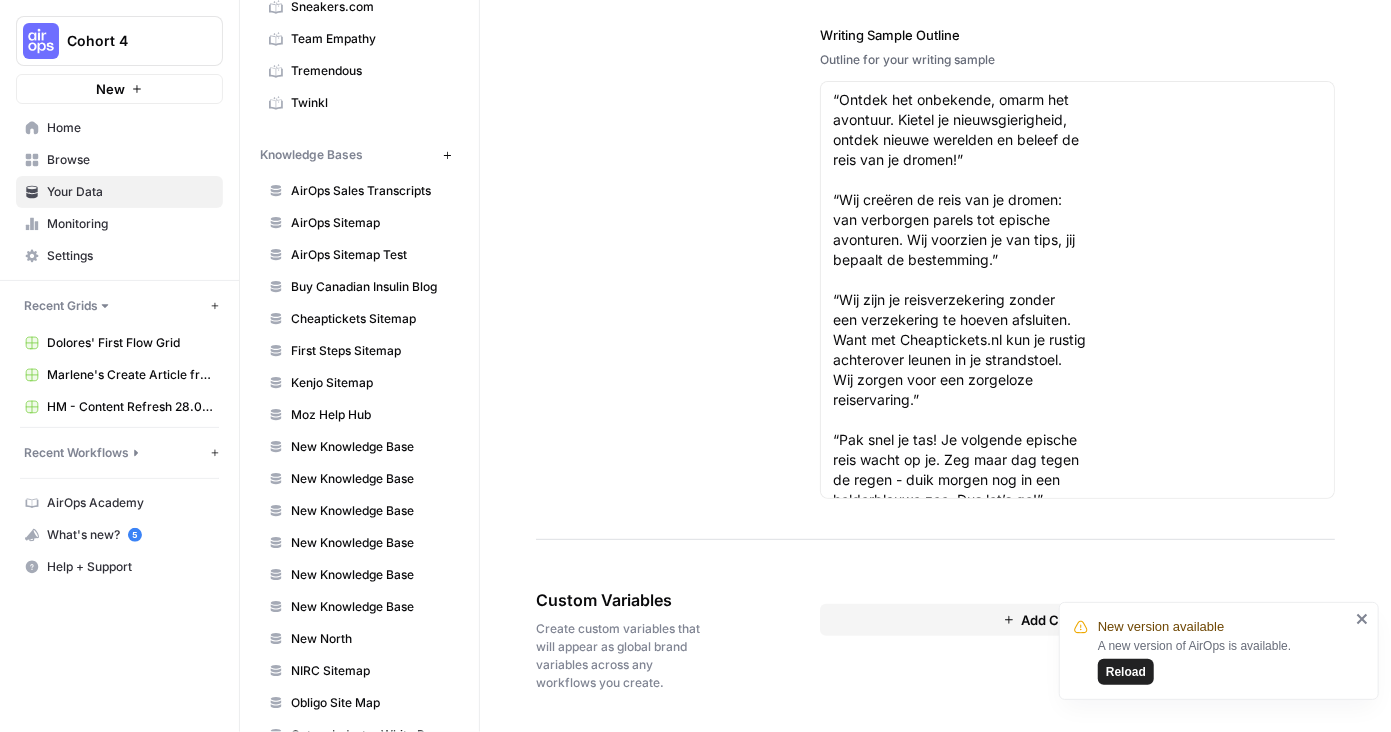 scroll, scrollTop: 0, scrollLeft: 0, axis: both 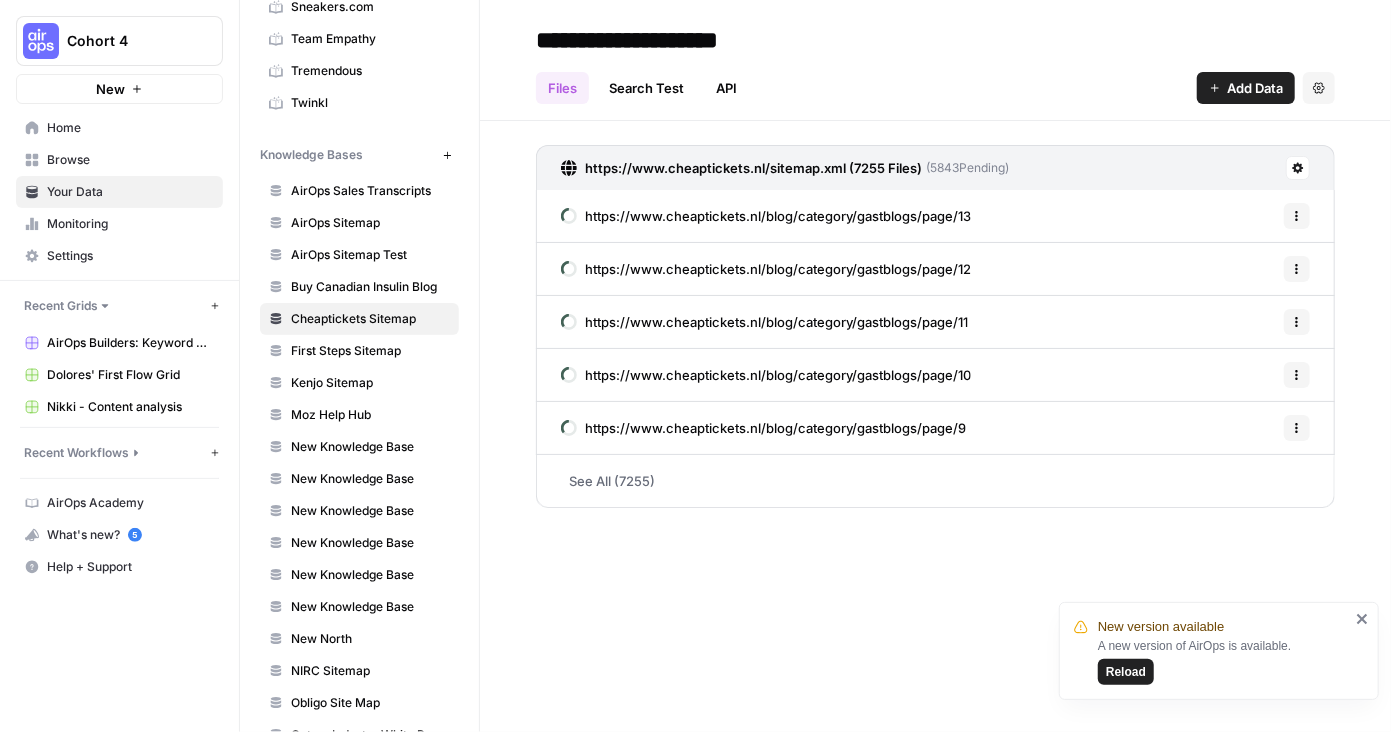 click 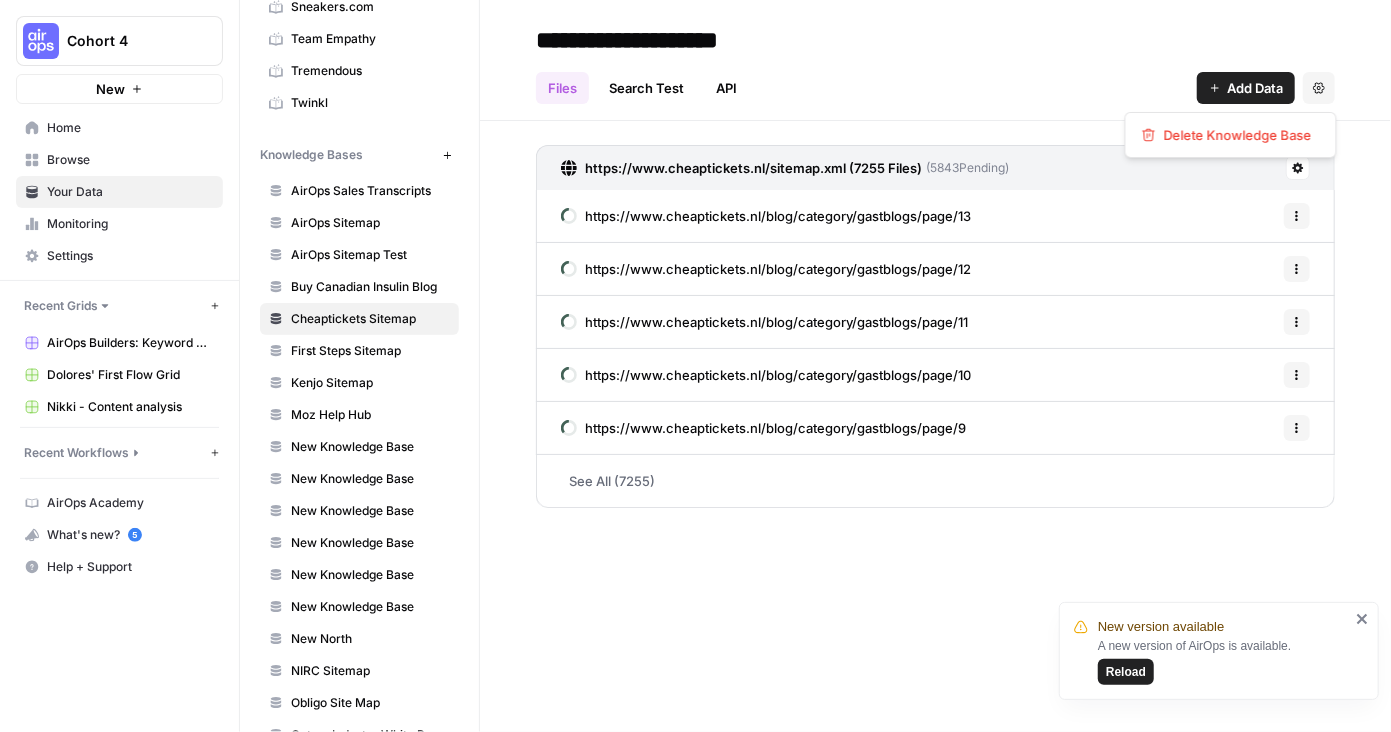 click 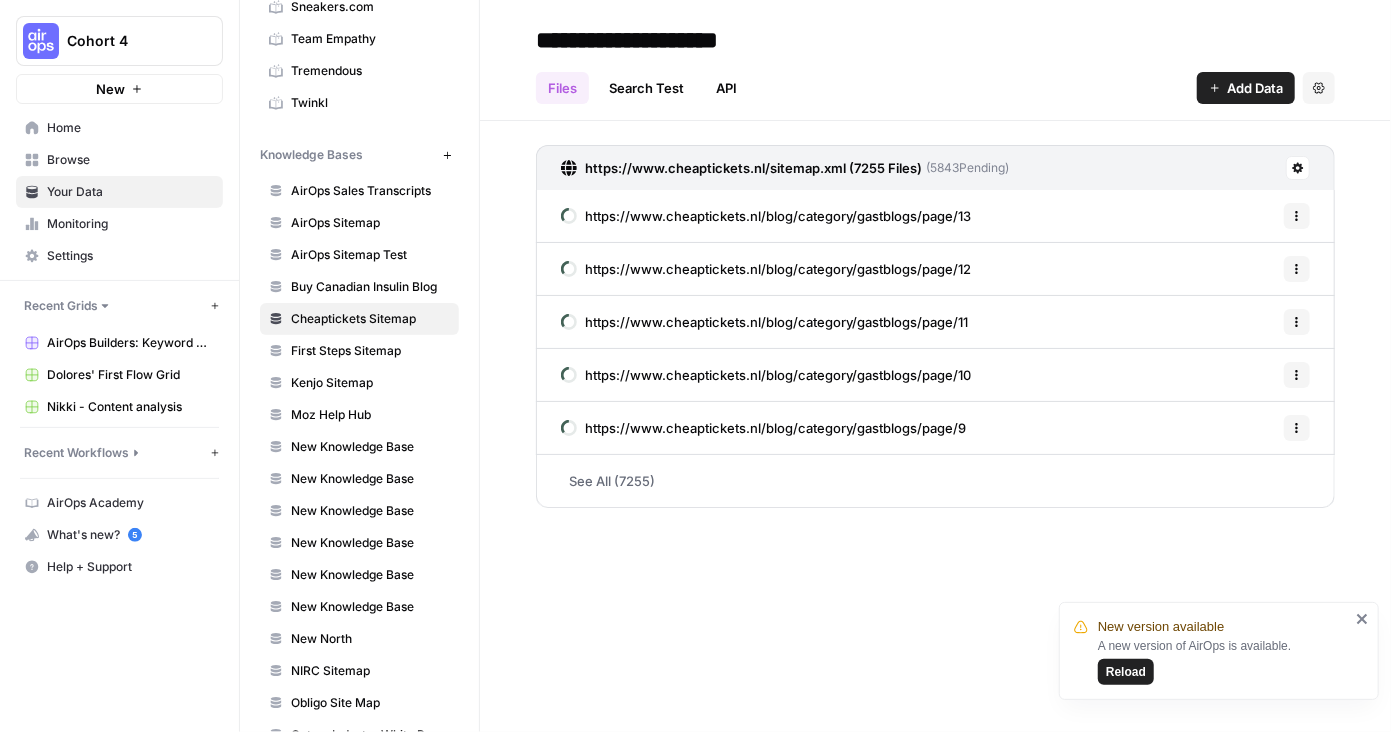 click on "Files Search Test API Add Data Settings" at bounding box center [935, 80] 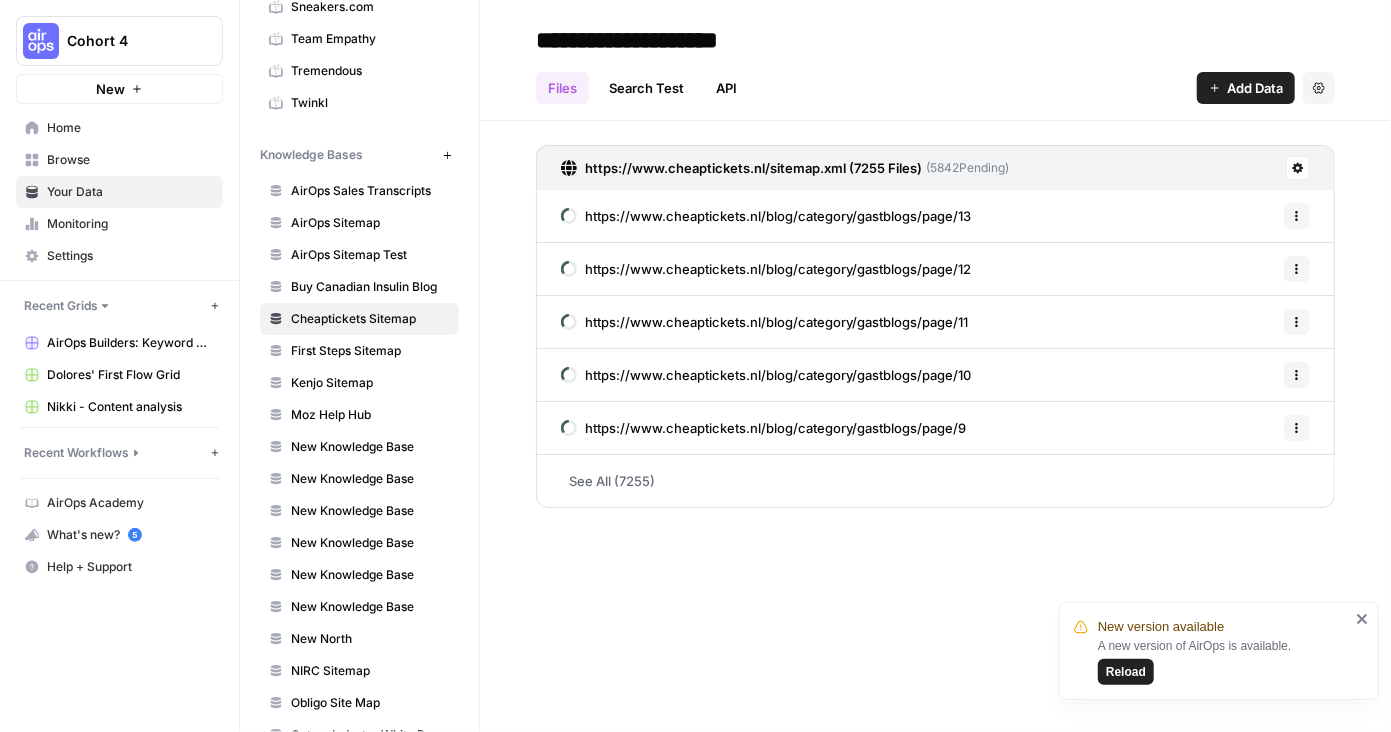 click on "Add Data" at bounding box center [1255, 88] 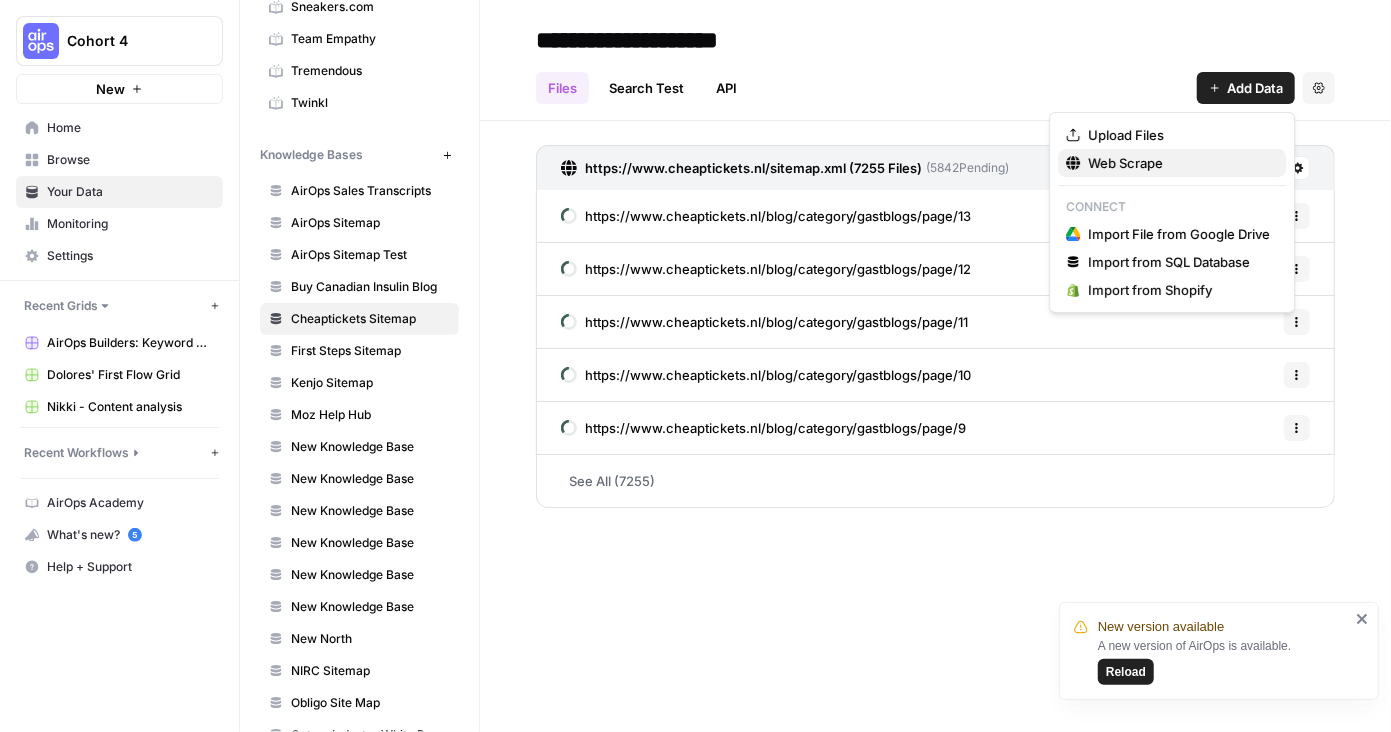 click on "Web Scrape" at bounding box center [1179, 163] 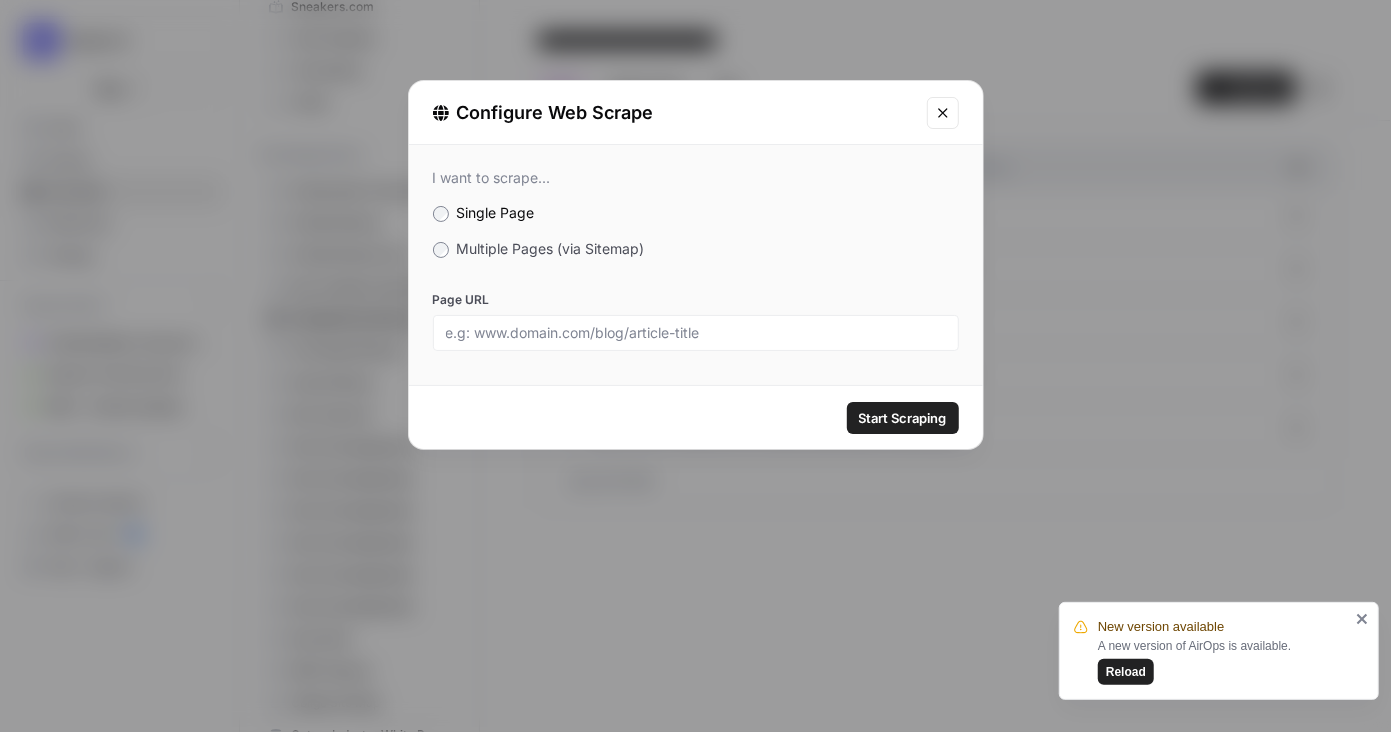 click 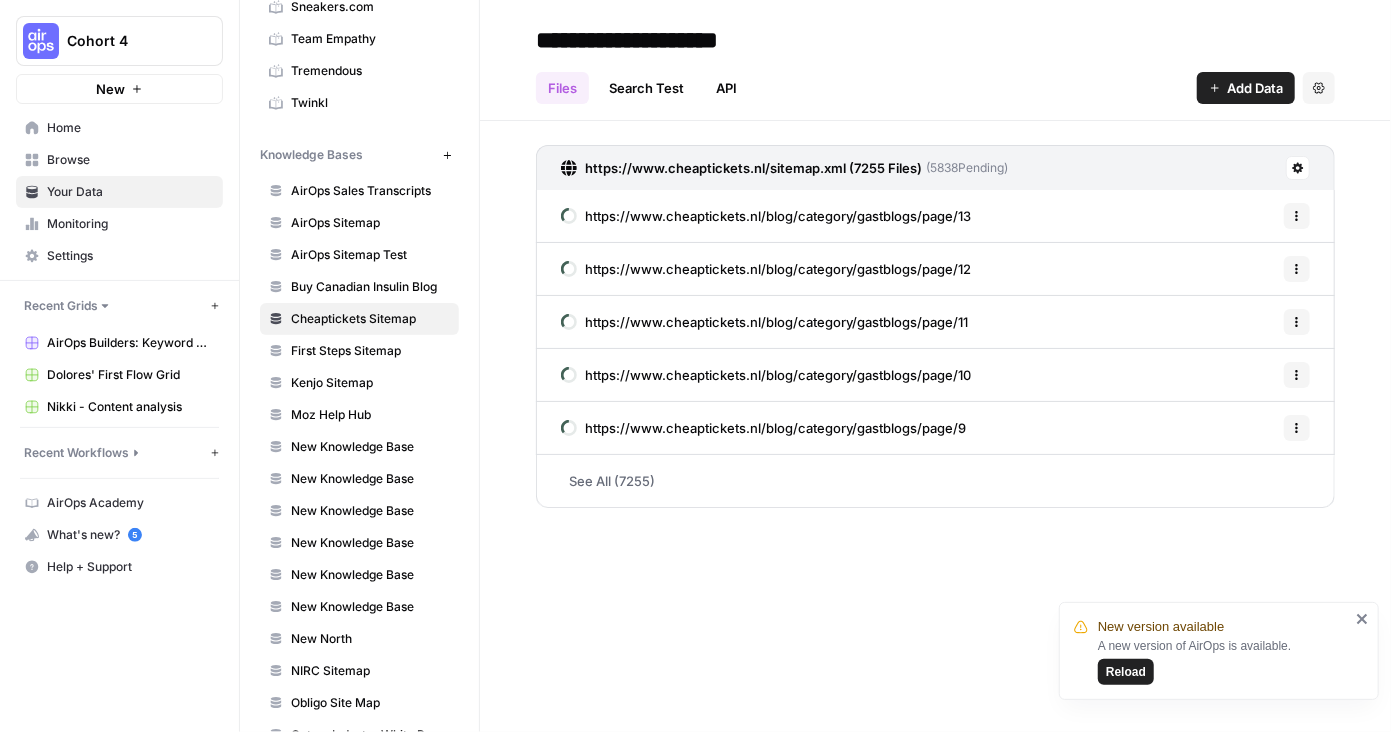 click on "Add Data" at bounding box center [1255, 88] 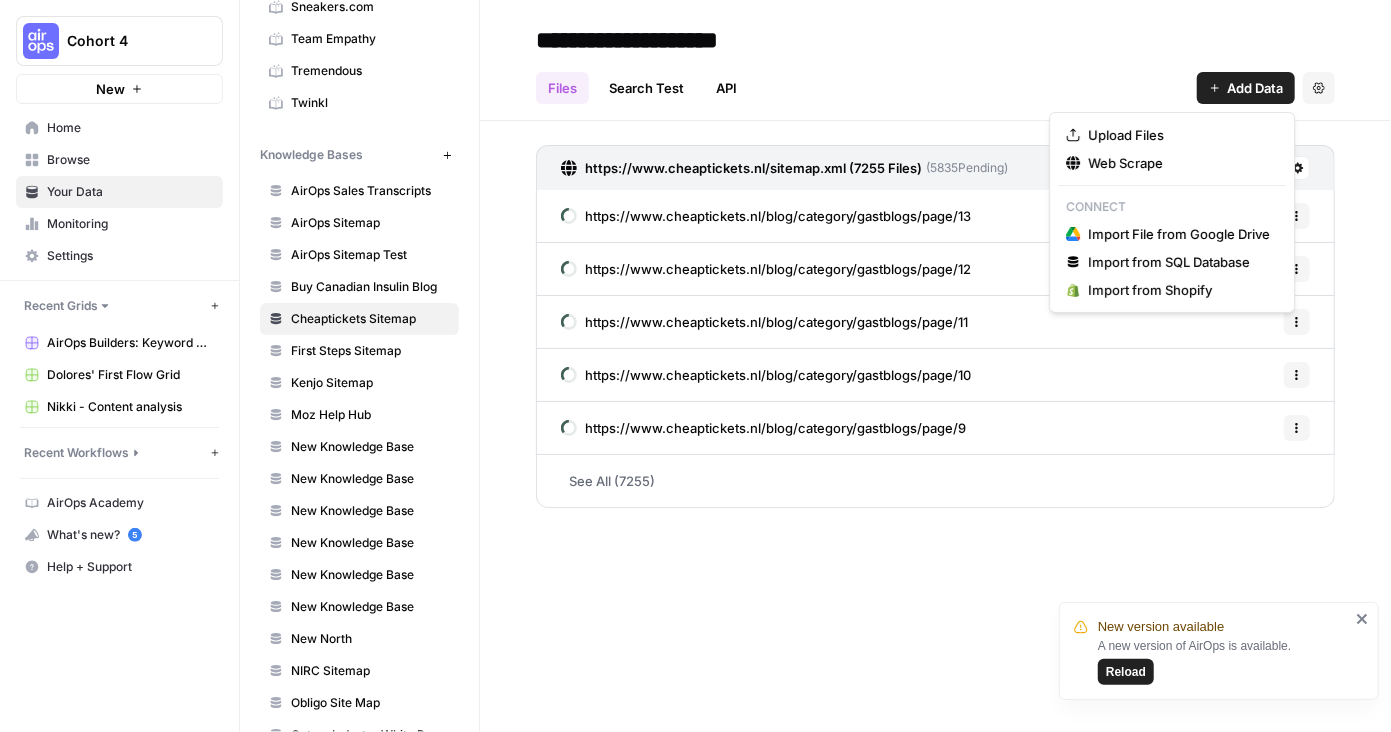 click on "Files Search Test API Add Data Settings" at bounding box center [935, 80] 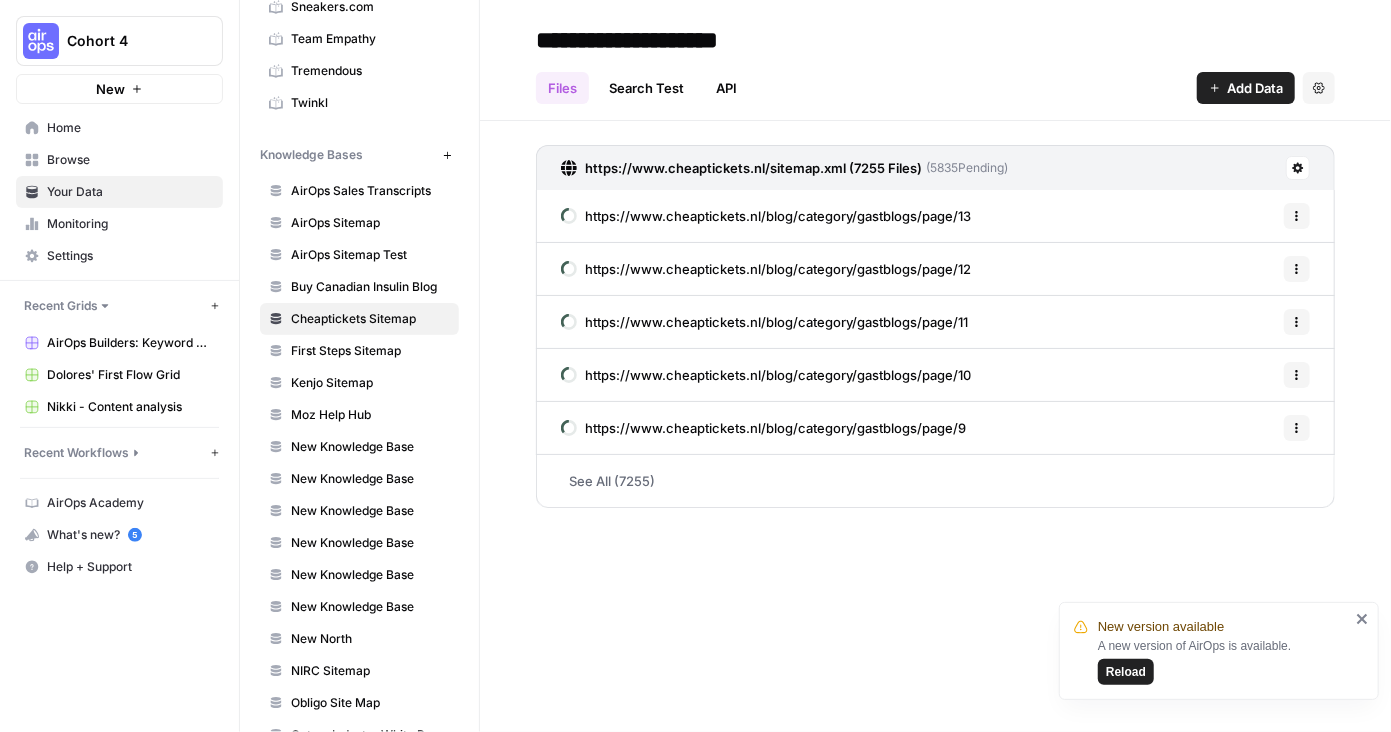 click on "Settings" at bounding box center (1319, 88) 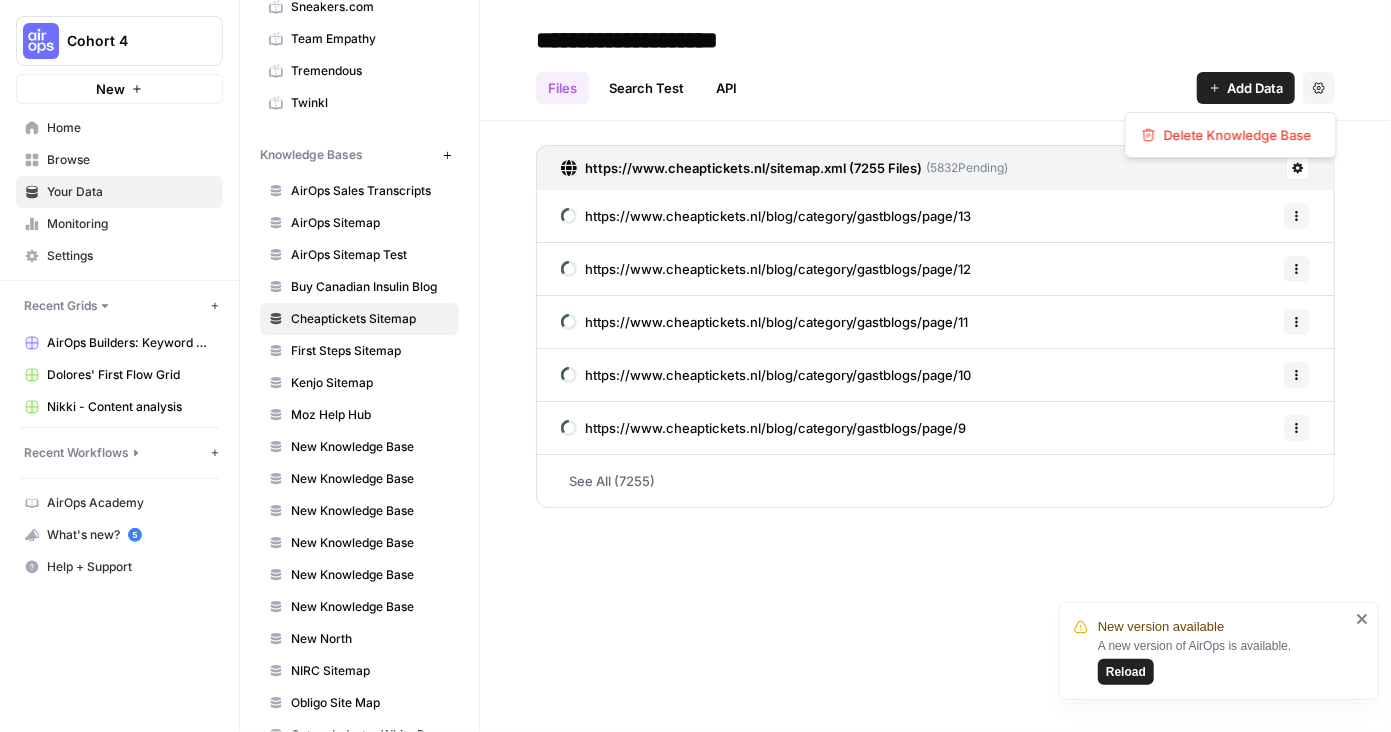 click on "Add Data" at bounding box center (1246, 88) 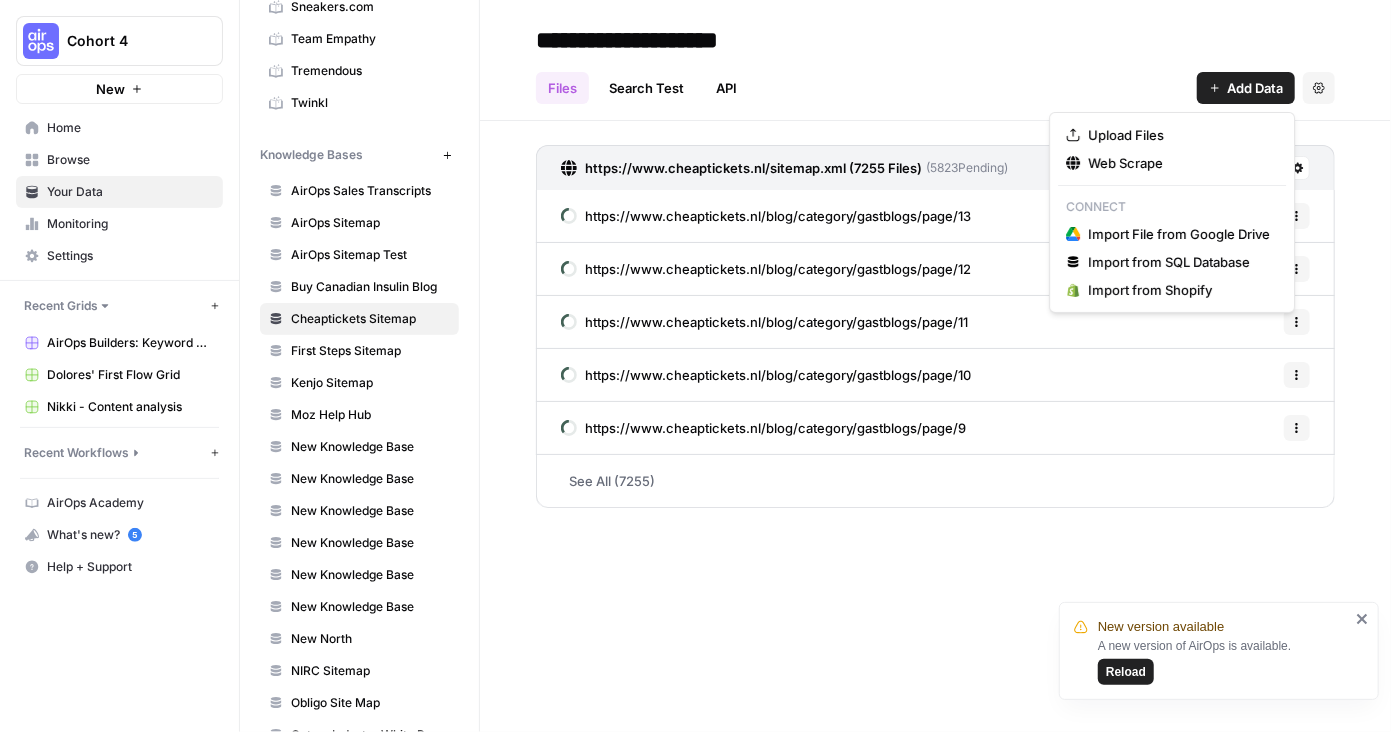 click on "Files Search Test API Add Data Settings" at bounding box center [935, 80] 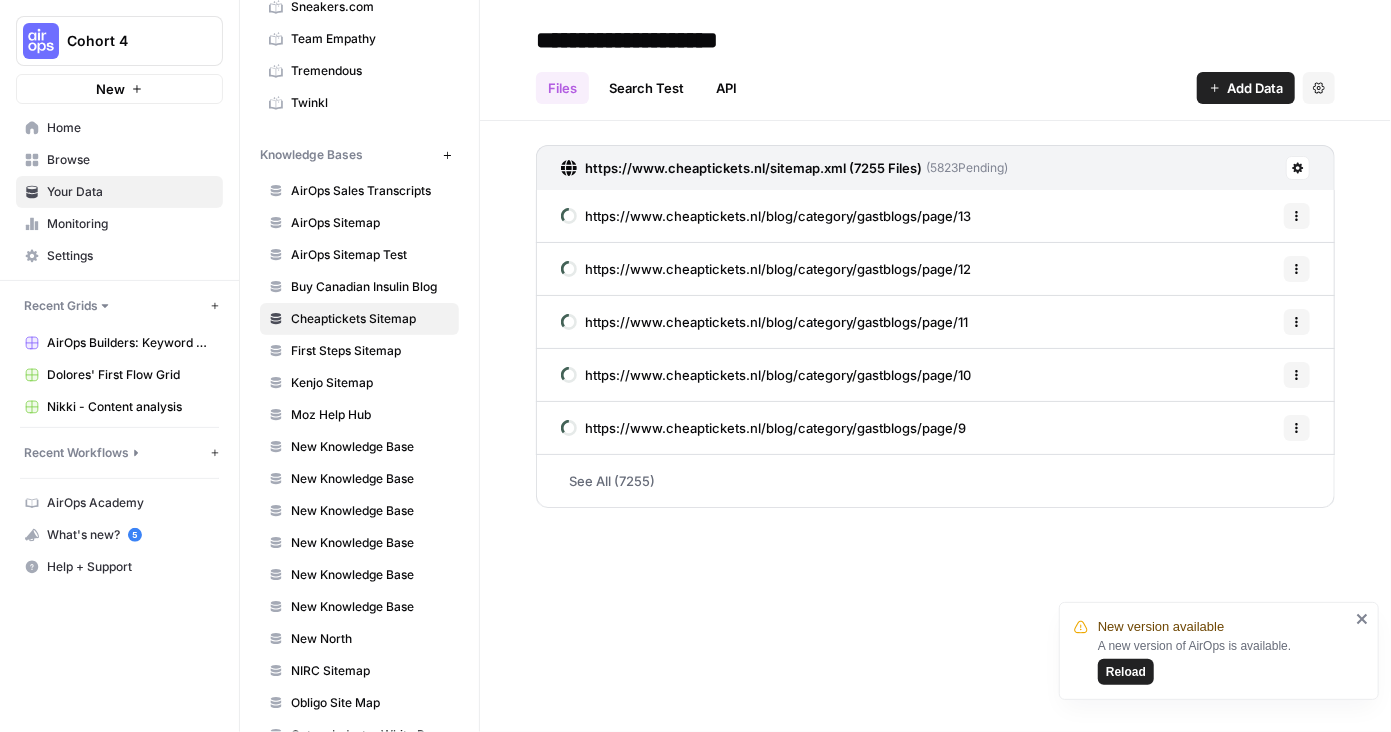 click on "Add Data" at bounding box center [1255, 88] 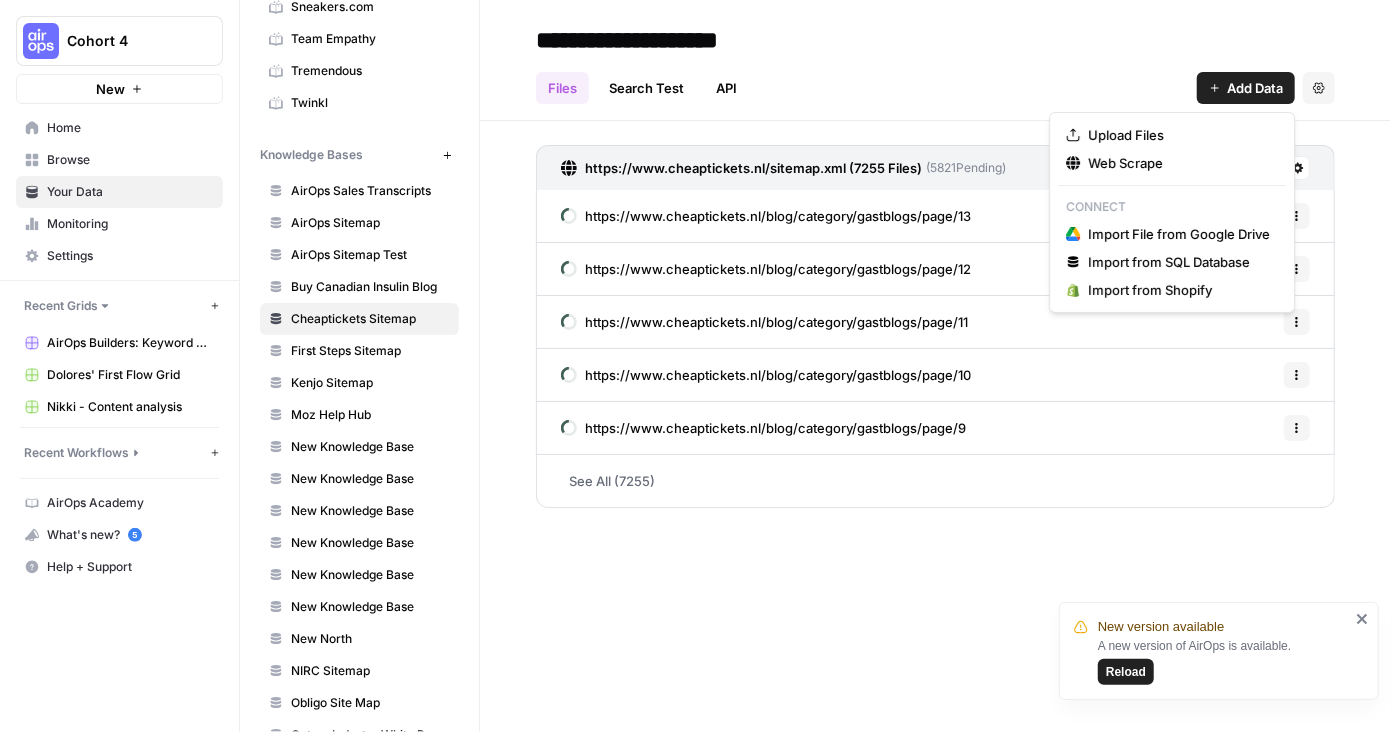 click on "Files Search Test API Add Data Settings" at bounding box center [935, 80] 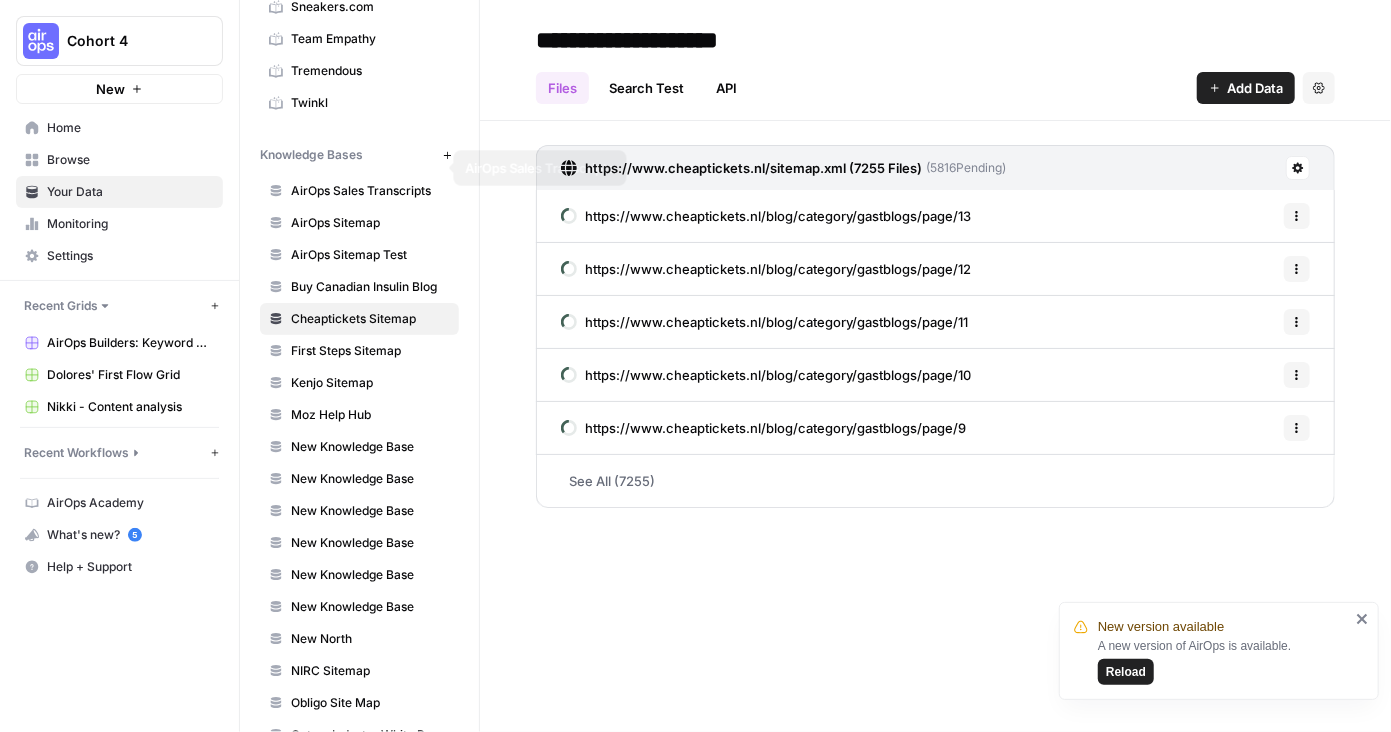 click on "AirOps Sales Transcripts" at bounding box center (370, 191) 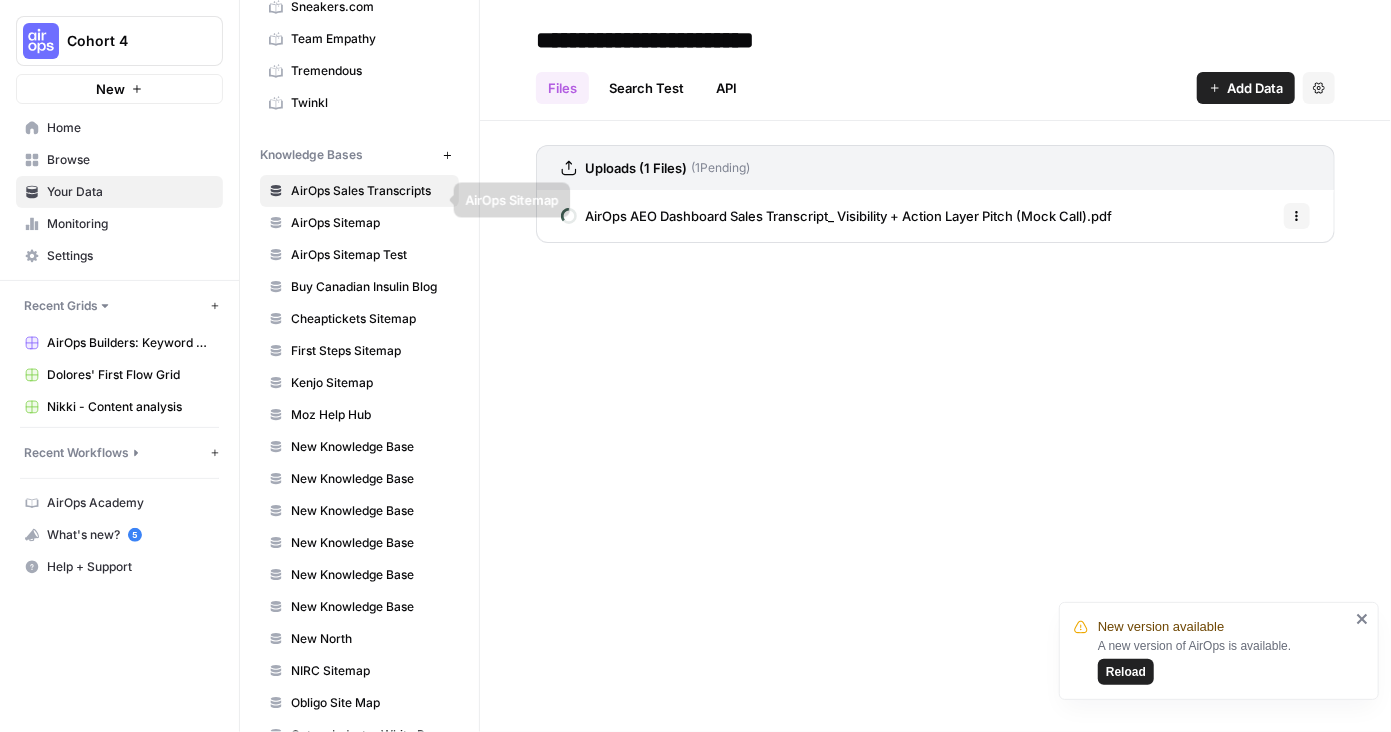 click on "AirOps Sitemap Test" at bounding box center [370, 255] 